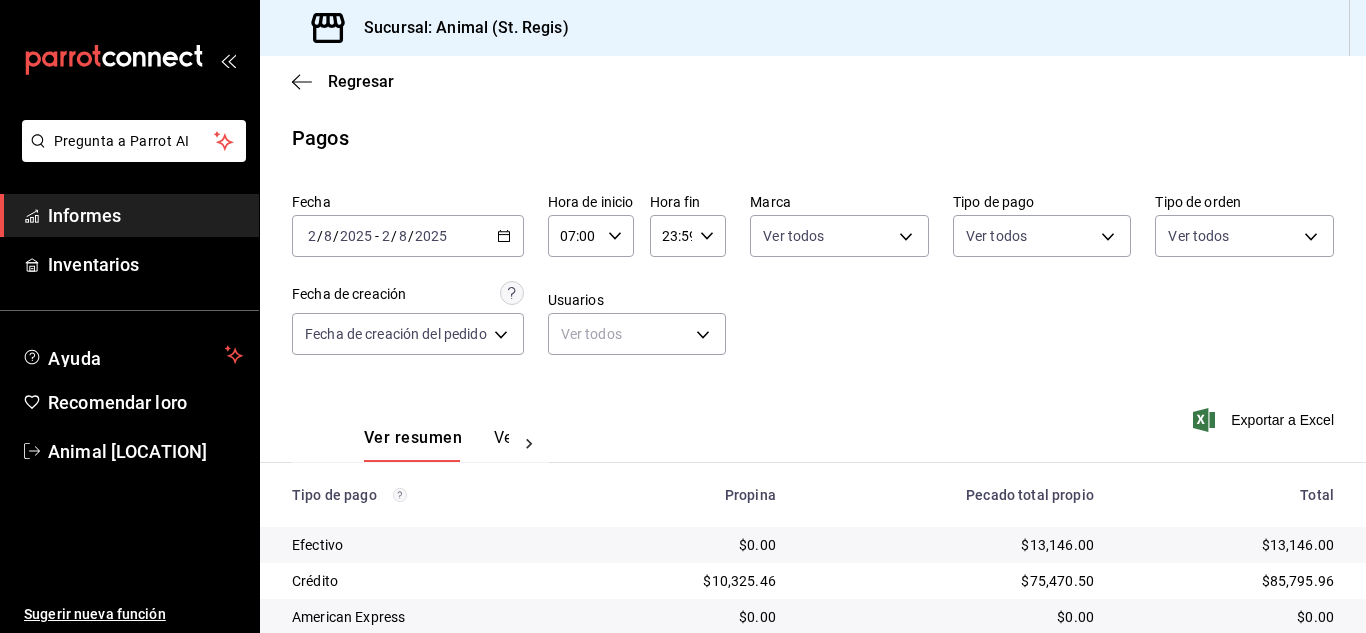 scroll, scrollTop: 0, scrollLeft: 0, axis: both 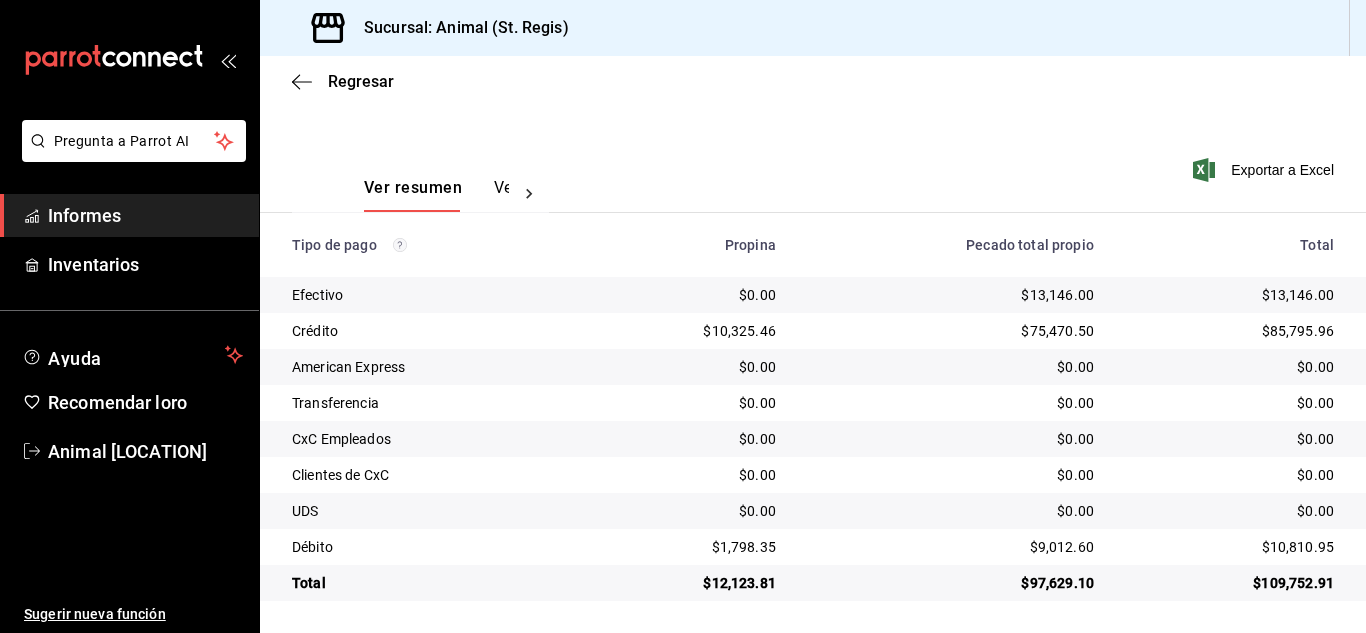 click on "Regresar" at bounding box center (813, 81) 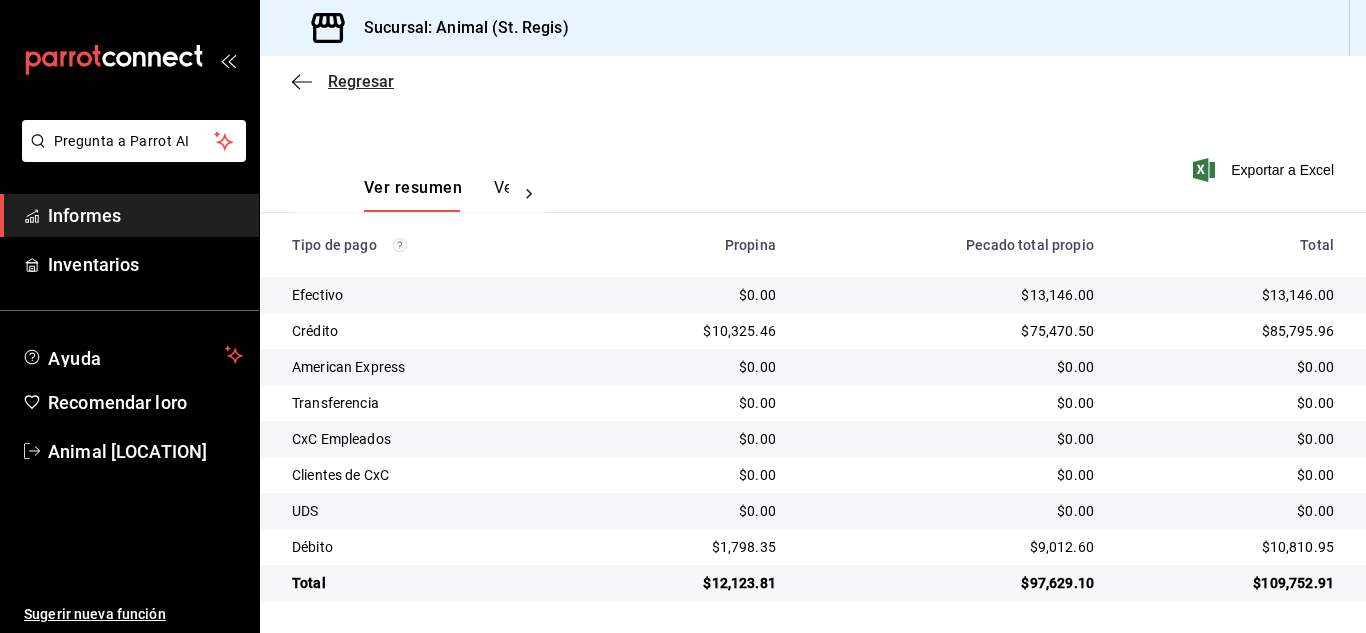 click on "Regresar" at bounding box center (361, 81) 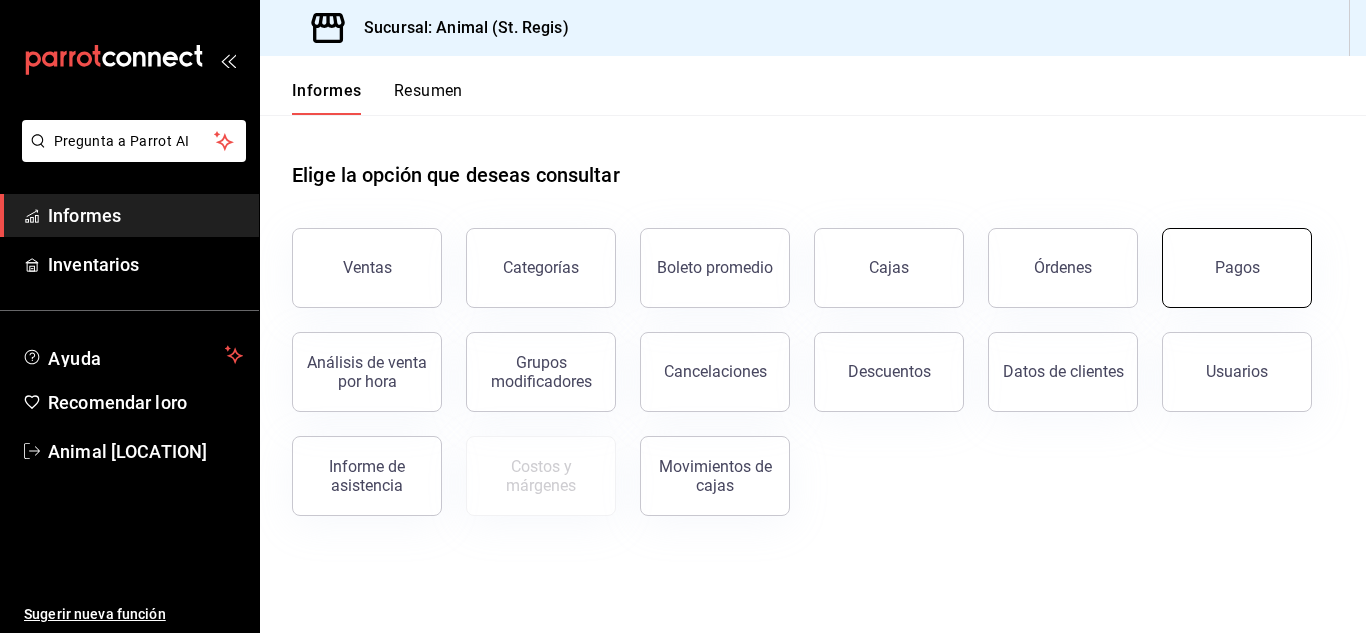 click on "Pagos" at bounding box center [1237, 268] 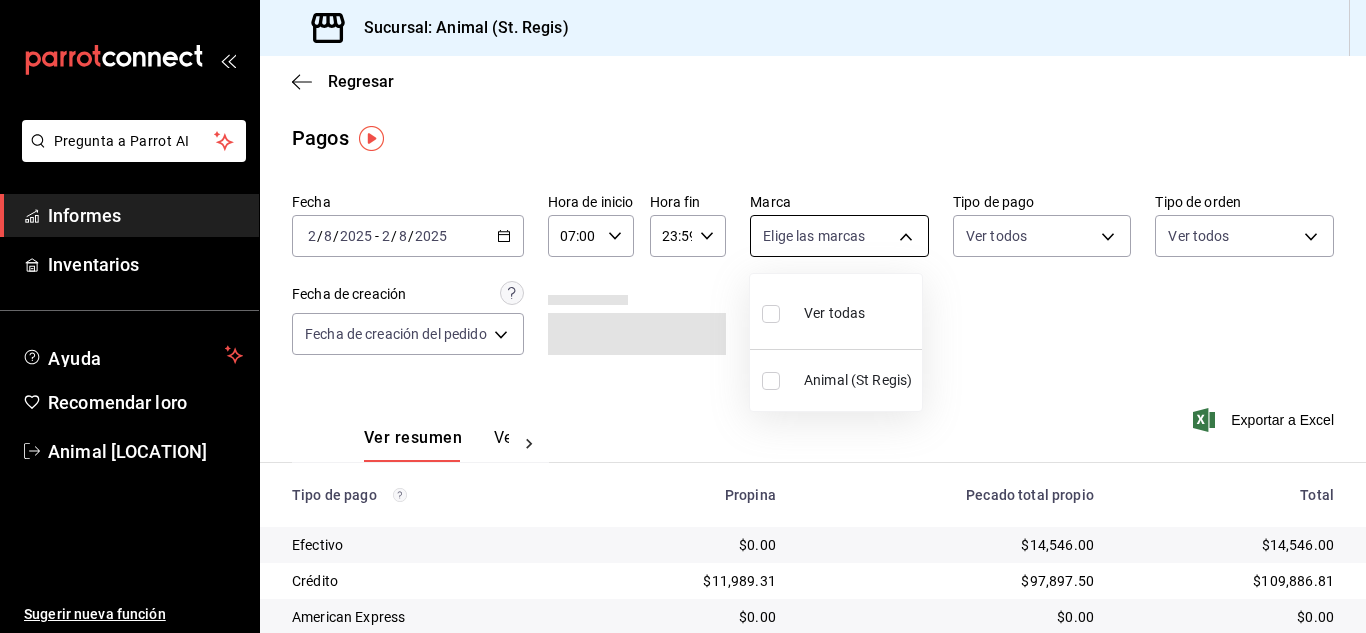 click on "Pregunta a Parrot AI Informes   Inventarios   Ayuda Recomendar loro   Animal [LOCATION]   Sugerir nueva función   Sucursal: Animal ([LOCATION]) Regresar Pagos Fecha [DATE] [DATE] - [DATE] [DATE] Hora de inicio 07:00 Hora de inicio Hora fin 23:59 Hora fin Marca Elige las marcas Tipo de pago Ver todos Tipo de orden Ver todos Fecha de creación   Fecha de creación del pedido ORDER Ver resumen Ver pagos Exportar a Excel Tipo de pago   Propina Pecado total propio Total Efectivo $0.00 $[AMOUNT] $[AMOUNT] Crédito $[AMOUNT] $[AMOUNT] $[AMOUNT] American Express $0.00 $0.00 $0.00 Transferencia $0.00 $0.00 $0.00 CxC Empleados $0.00 $0.00 $0.00 Clientes de CxC $0.00 $0.00 $0.00 UDS $0.00 $0.00 $0.00 Débito $[AMOUNT] $[AMOUNT] $[AMOUNT] Total $[AMOUNT] $[AMOUNT] $[AMOUNT] Texto original Valora esta traducción Tu opinión servirá para ayudar a mejorar el Traductor de Google Pregunta a Parrot AI Informes   Inventarios   Ayuda Recomendar loro   Animal [LOCATION]   Sugerir nueva función" at bounding box center [683, 316] 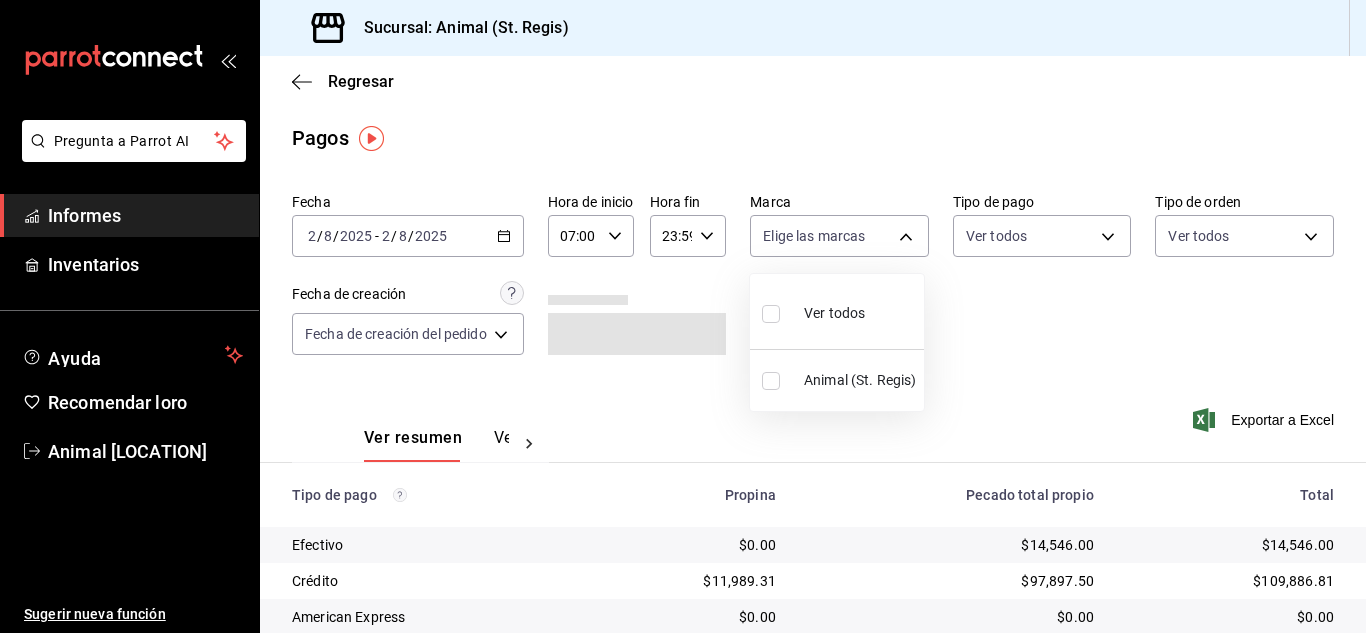 click at bounding box center [771, 314] 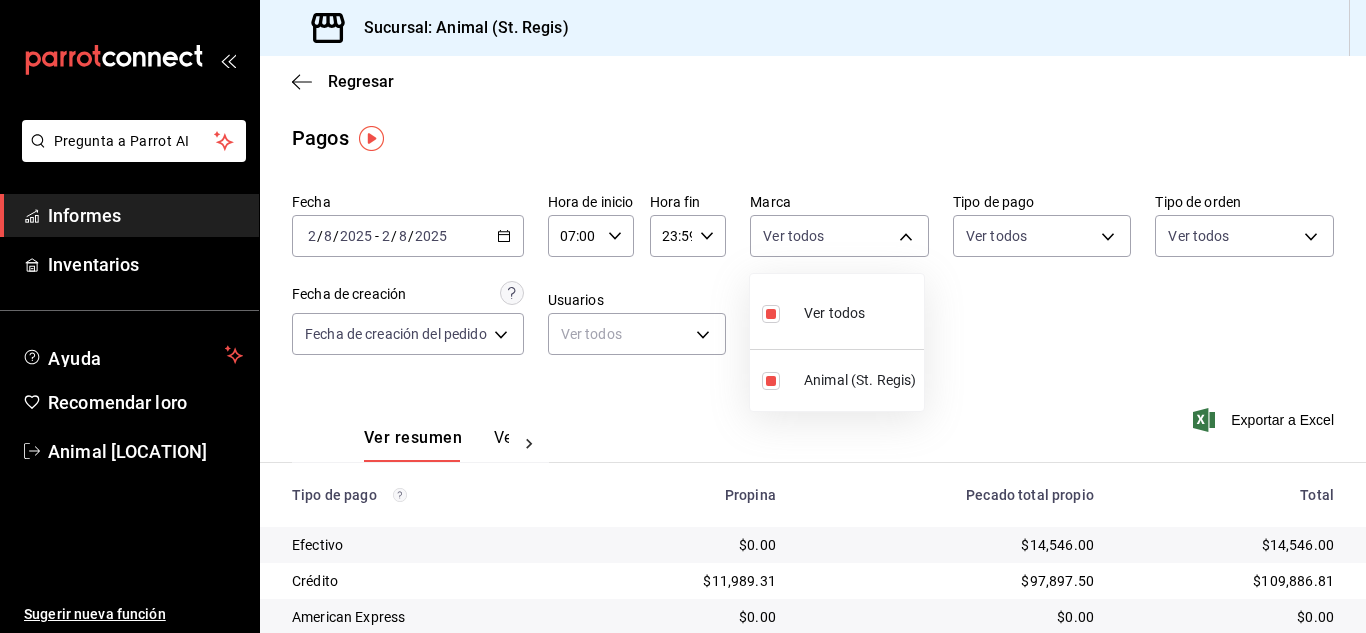 click at bounding box center (683, 316) 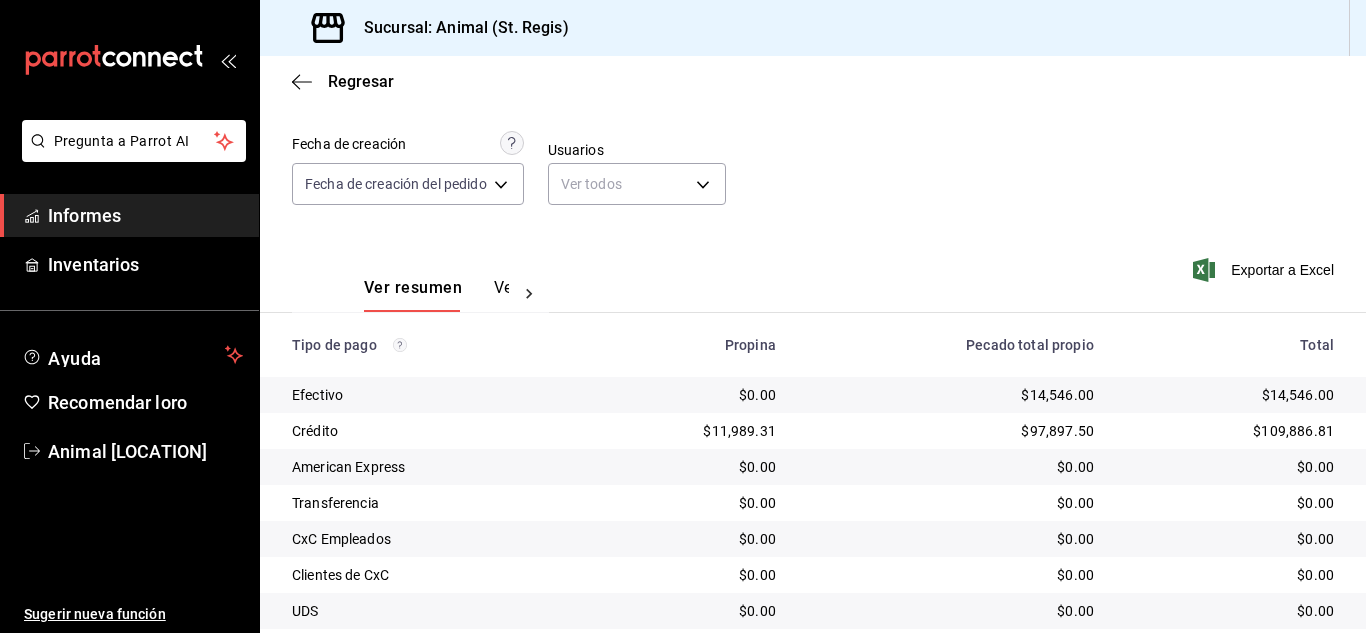 scroll, scrollTop: 251, scrollLeft: 0, axis: vertical 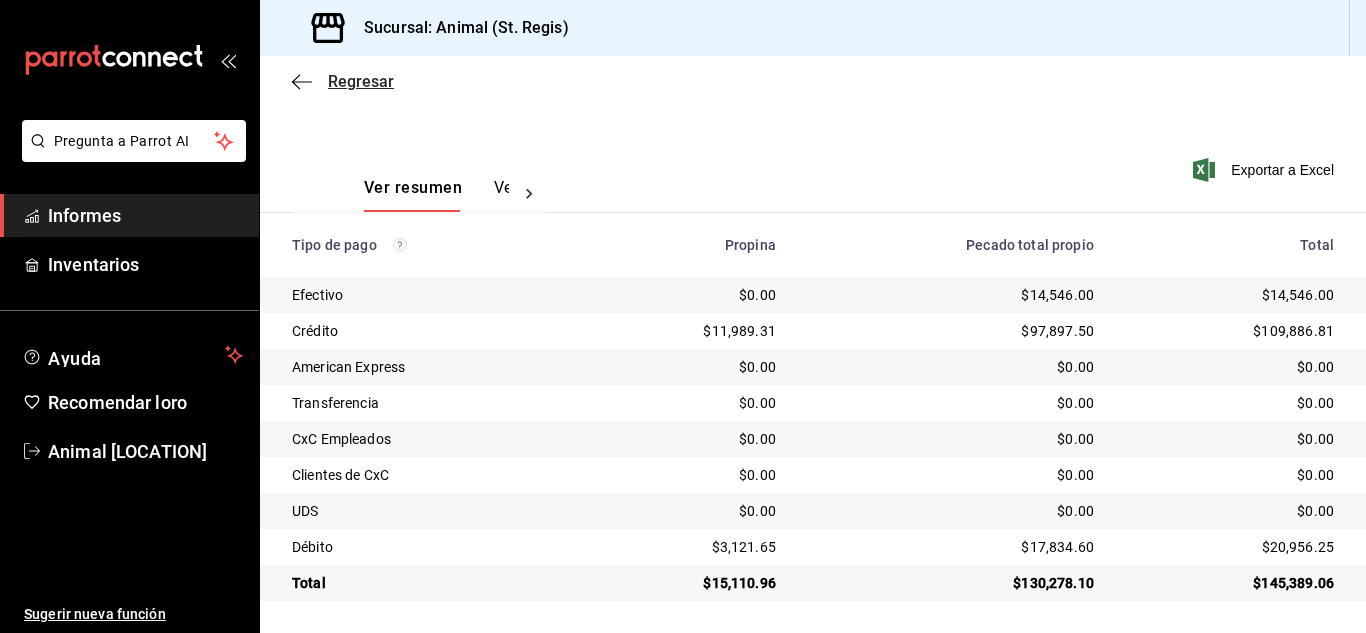 click on "Regresar" at bounding box center (361, 81) 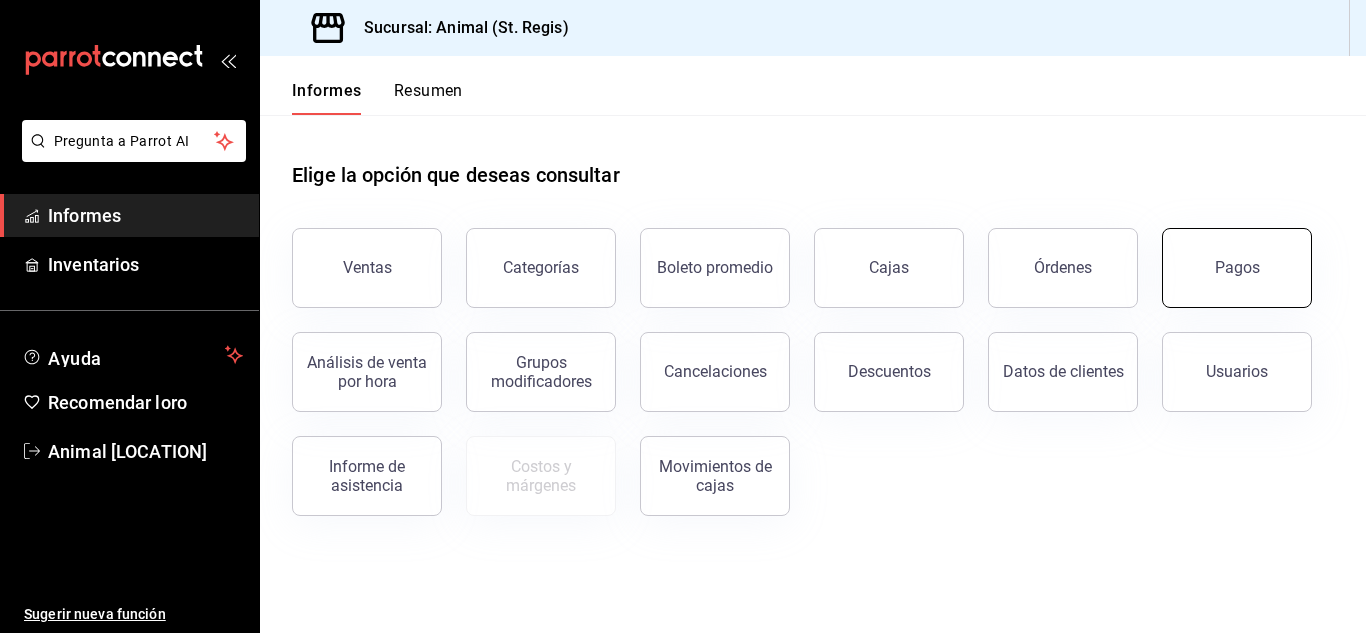 click on "Pagos" at bounding box center (1237, 268) 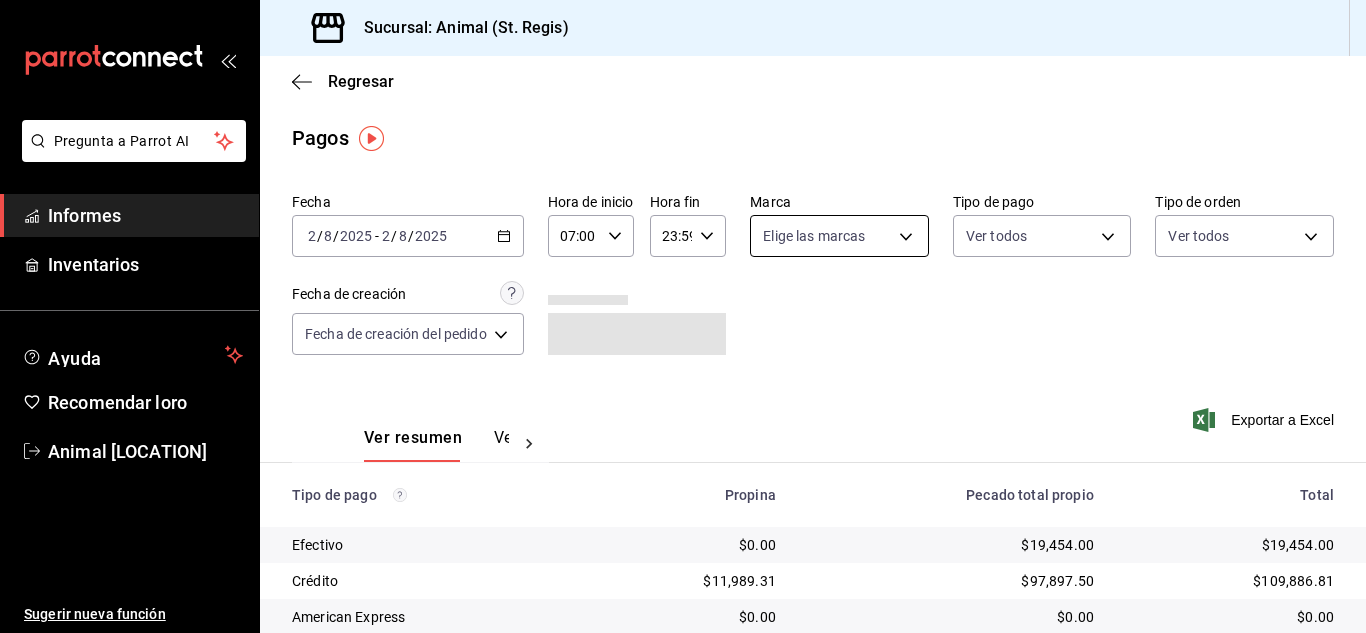click on "Pregunta a Parrot AI Informes   Inventarios   Ayuda Recomendar loro   Animal [LOCATION]   Sugerir nueva función   Sucursal: Animal ([LOCATION]) Regresar Pagos Fecha [DATE] [DATE] - [DATE] [DATE] Hora de inicio 07:00 Hora de inicio Hora fin 23:59 Hora fin Marca Elige las marcas Tipo de pago Ver todos Tipo de orden Ver todos Fecha de creación   Fecha de creación del pedido ORDER Ver resumen Ver pagos Exportar a Excel Tipo de pago   Propina Pecado total propio Total Efectivo $0.00 $[AMOUNT] $[AMOUNT] Crédito $[AMOUNT] $[AMOUNT] $[AMOUNT] American Express $0.00 $0.00 $0.00 Transferencia $0.00 $0.00 $0.00 CxC Empleados $0.00 $0.00 $0.00 Clientes de CxC $0.00 $0.00 $0.00 UDS $0.00 $0.00 $0.00 Débito $[AMOUNT] $[AMOUNT] $[AMOUNT] Total $[AMOUNT] $[AMOUNT] $[AMOUNT] Texto original Valora esta traducción Tu opinión servirá para ayudar a mejorar el Traductor de Google Pregunta a Parrot AI Informes   Inventarios   Ayuda Recomendar loro   Animal [LOCATION]   Sugerir nueva función" at bounding box center (683, 316) 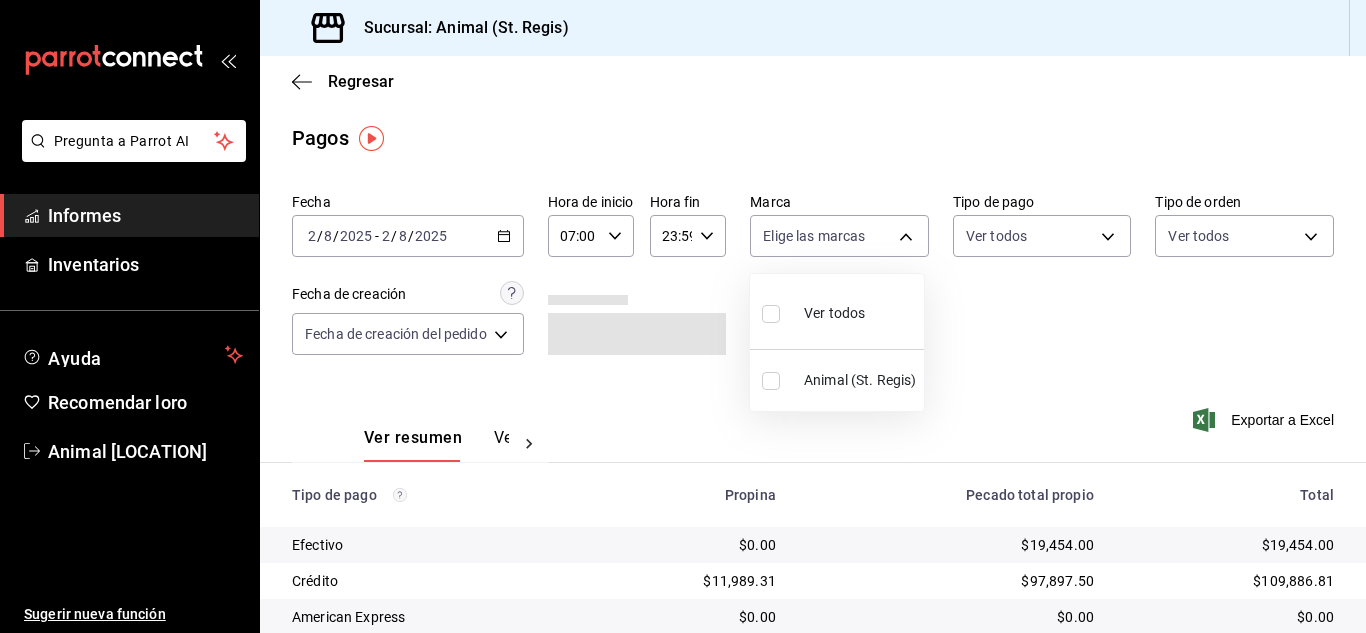 click at bounding box center (771, 314) 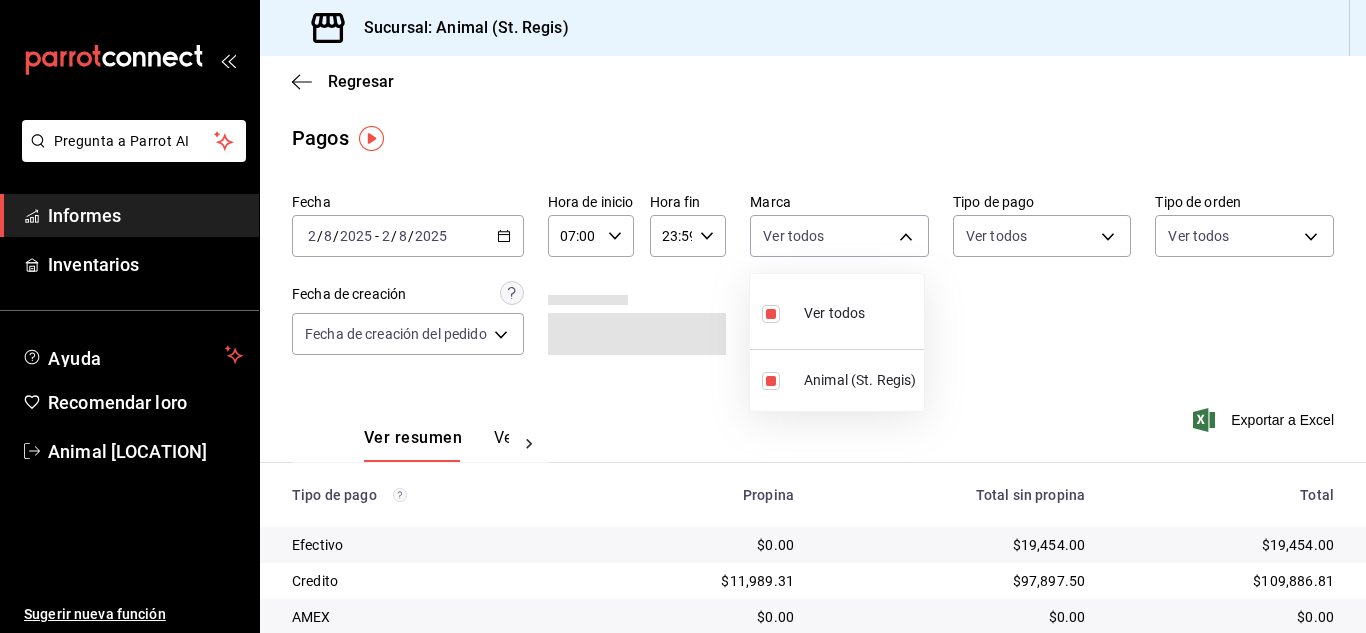 click at bounding box center [683, 316] 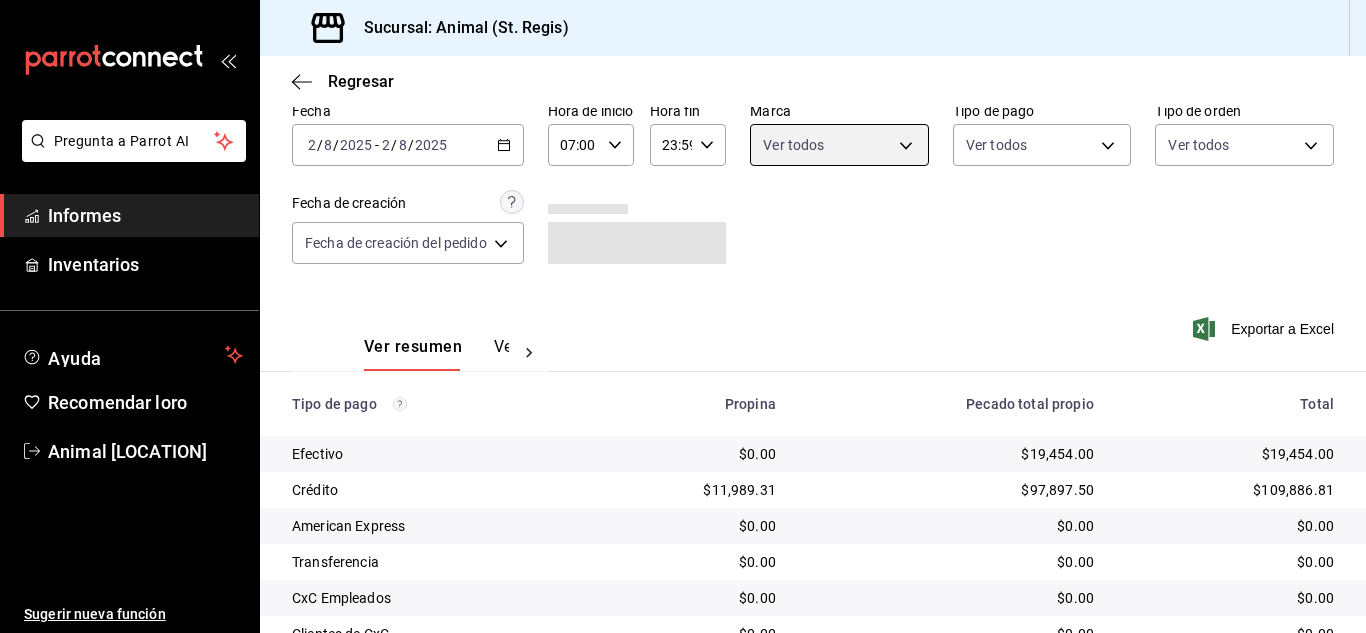 scroll, scrollTop: 251, scrollLeft: 0, axis: vertical 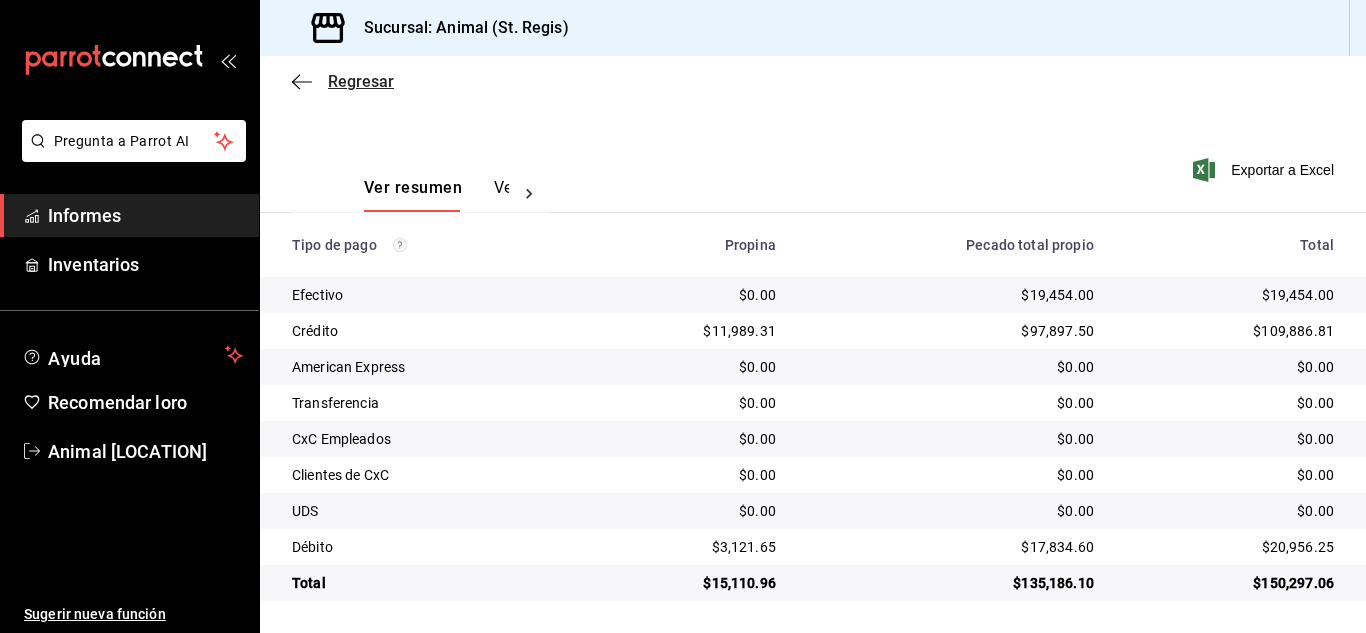 click on "Regresar" at bounding box center (361, 81) 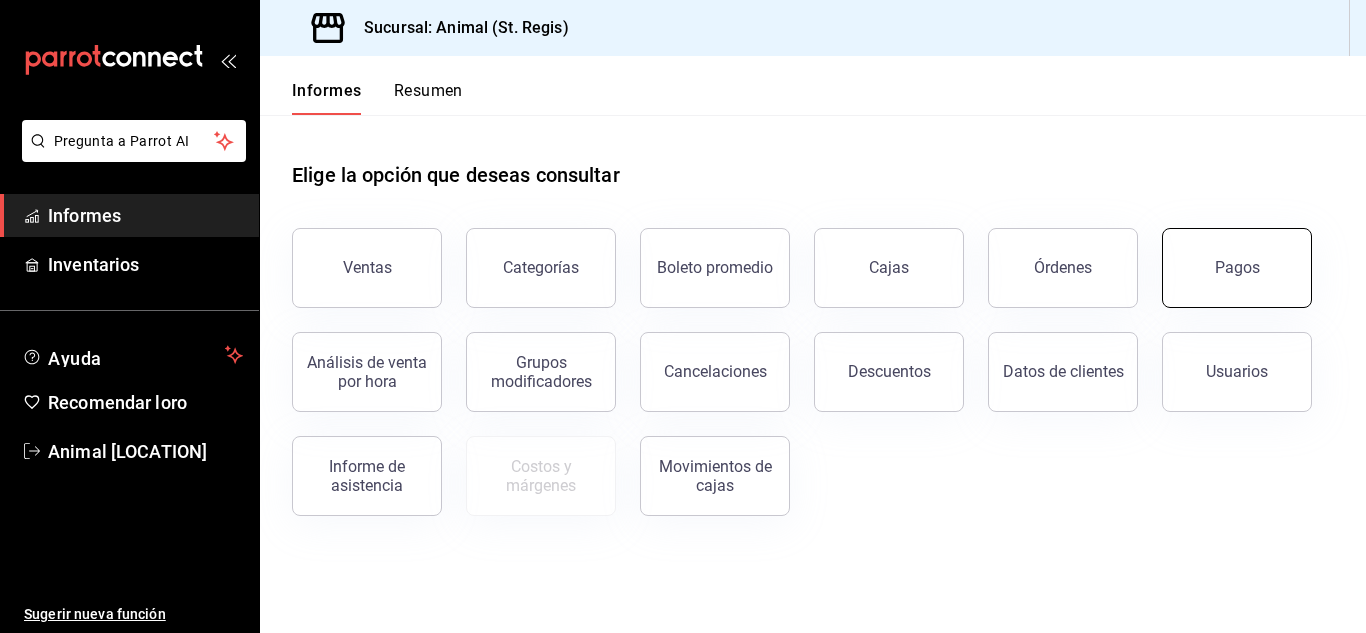 click on "Pagos" at bounding box center (1237, 268) 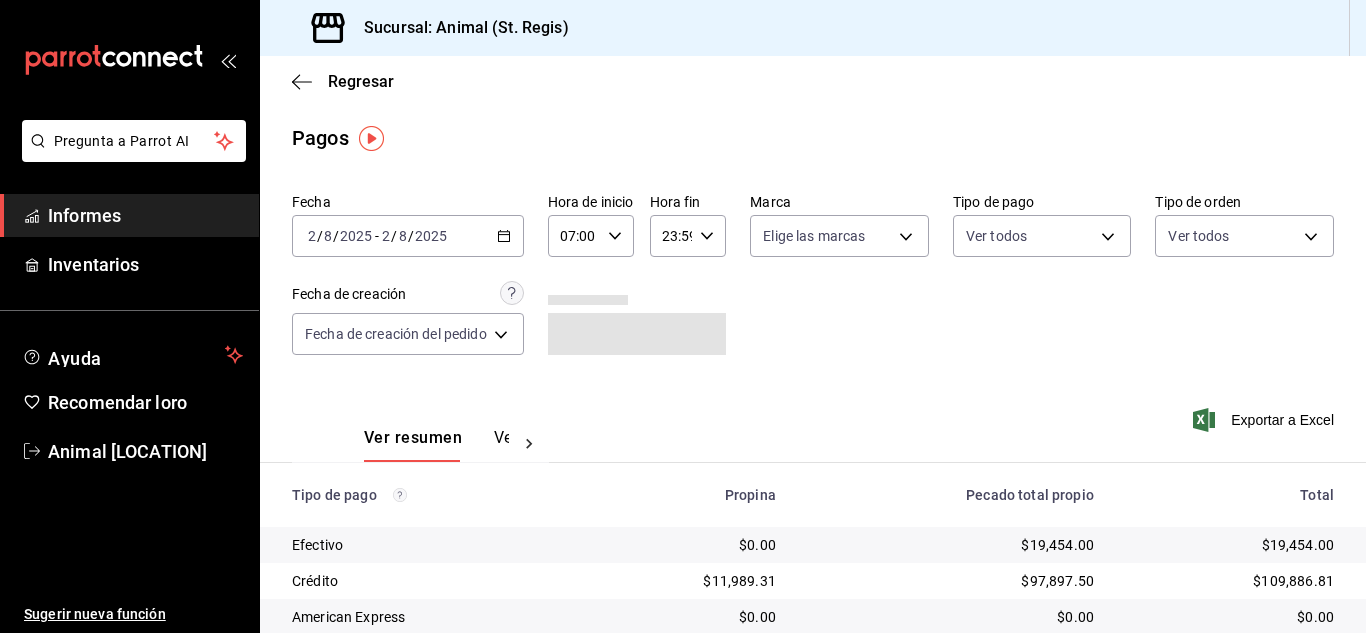 click 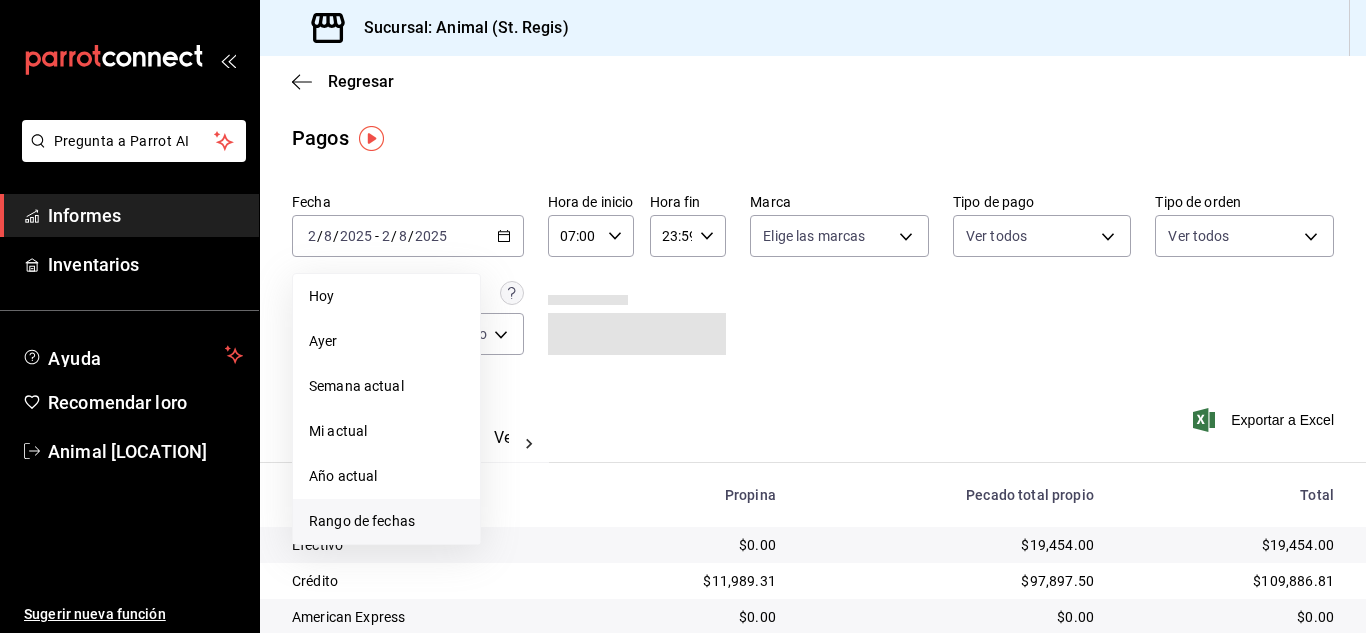 click on "Rango de fechas" at bounding box center (362, 521) 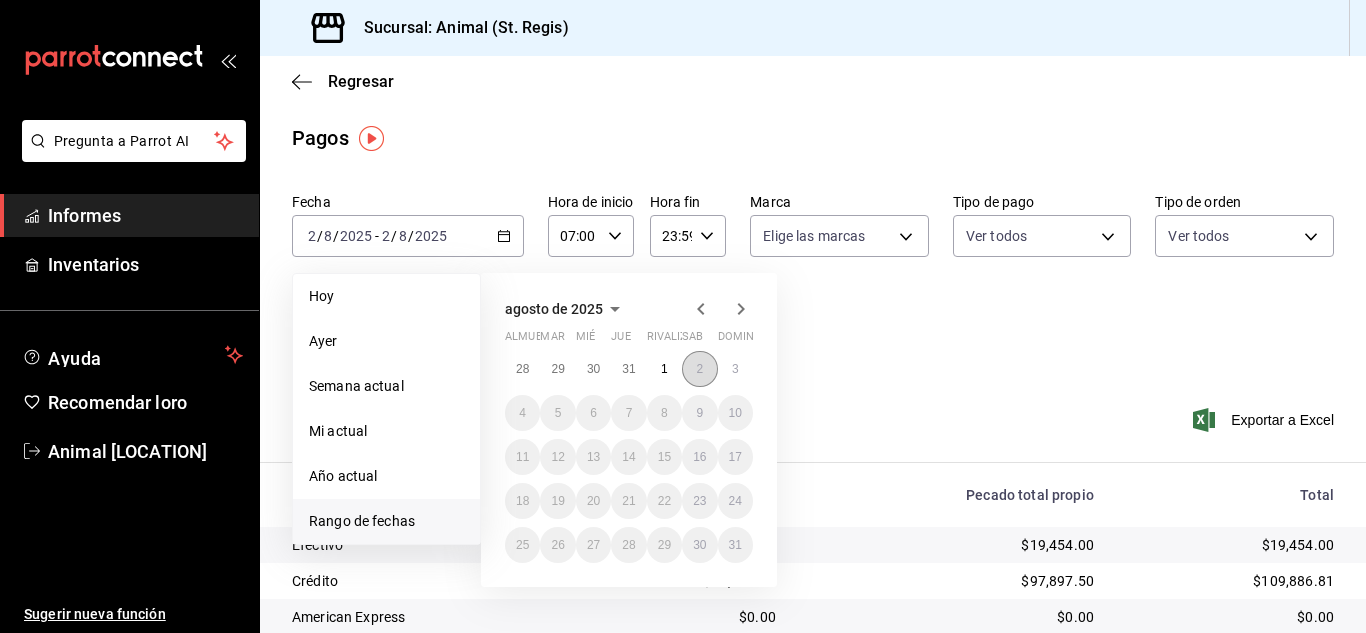 click on "2" at bounding box center [699, 369] 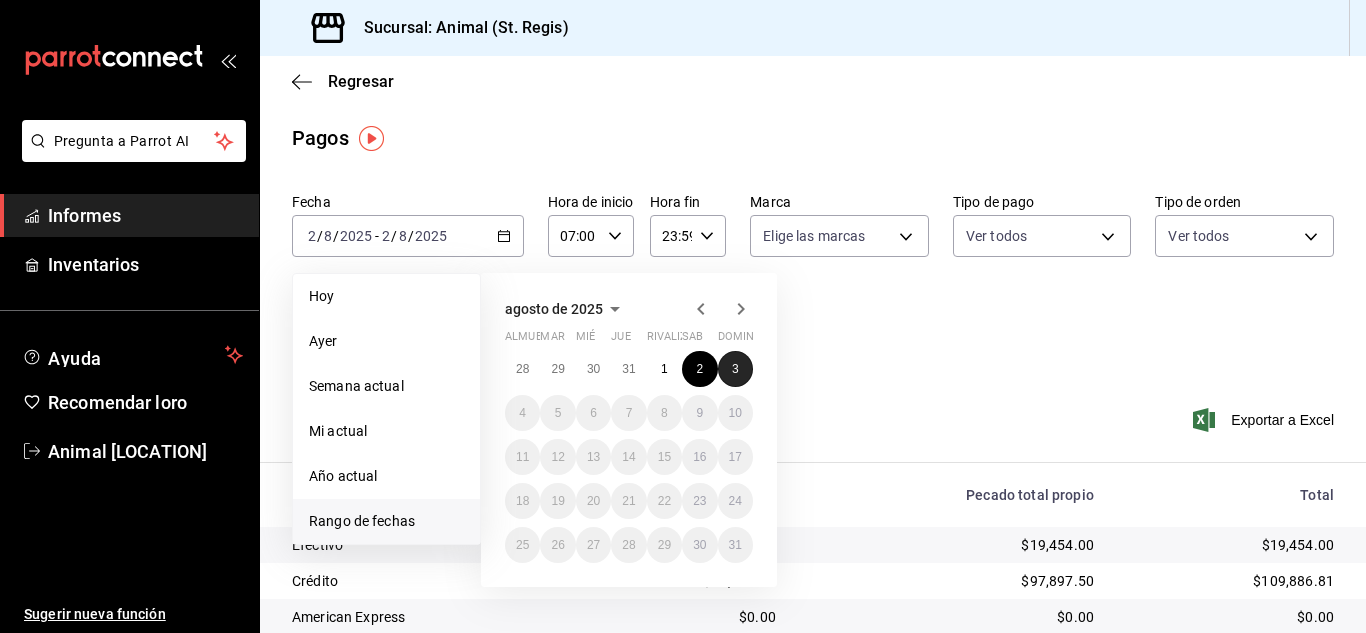 click on "3" at bounding box center [735, 369] 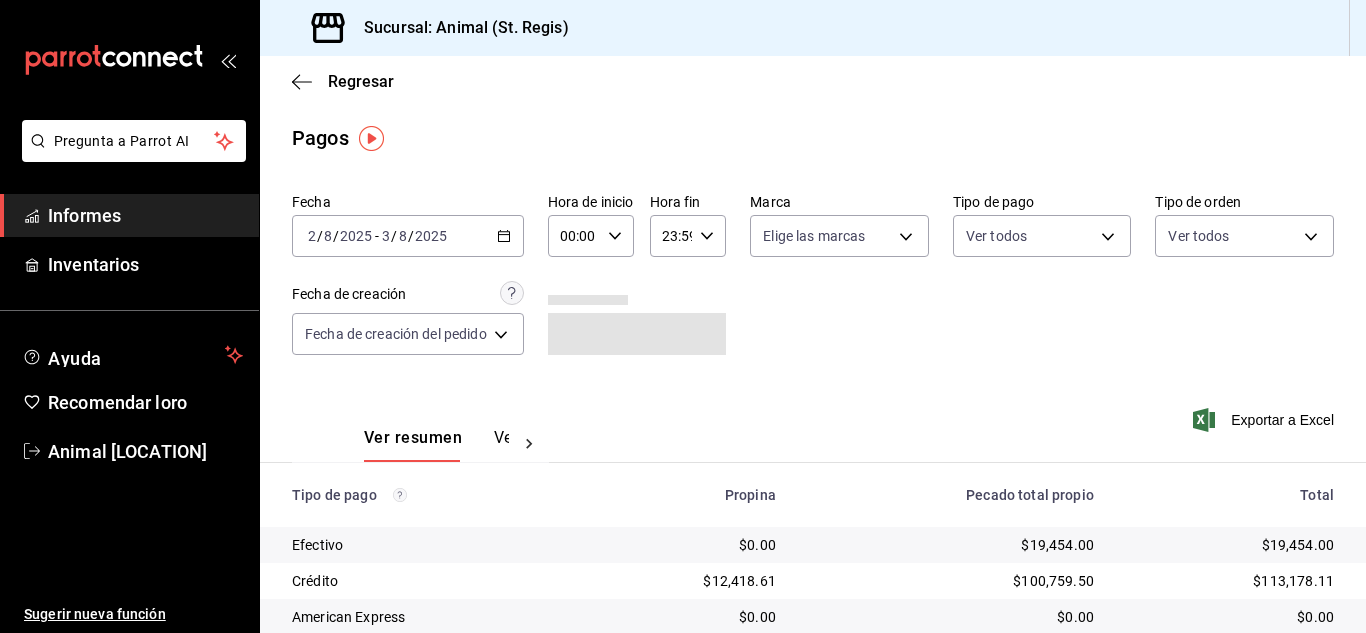 click 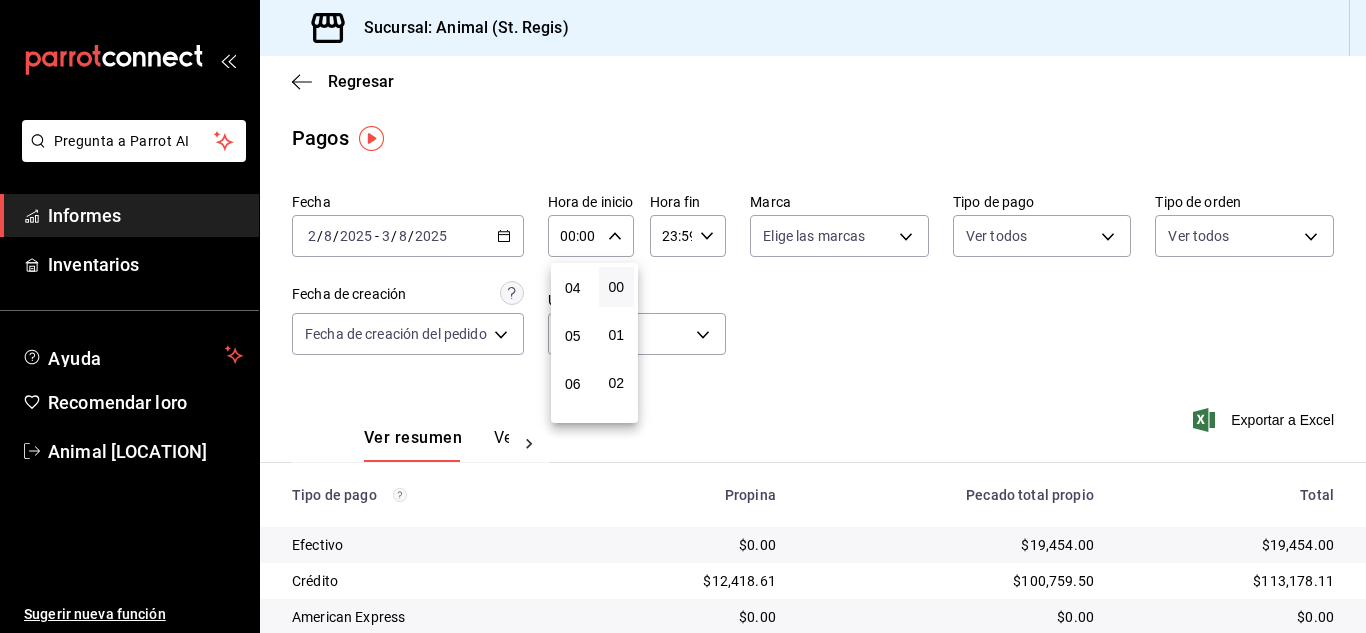scroll, scrollTop: 200, scrollLeft: 0, axis: vertical 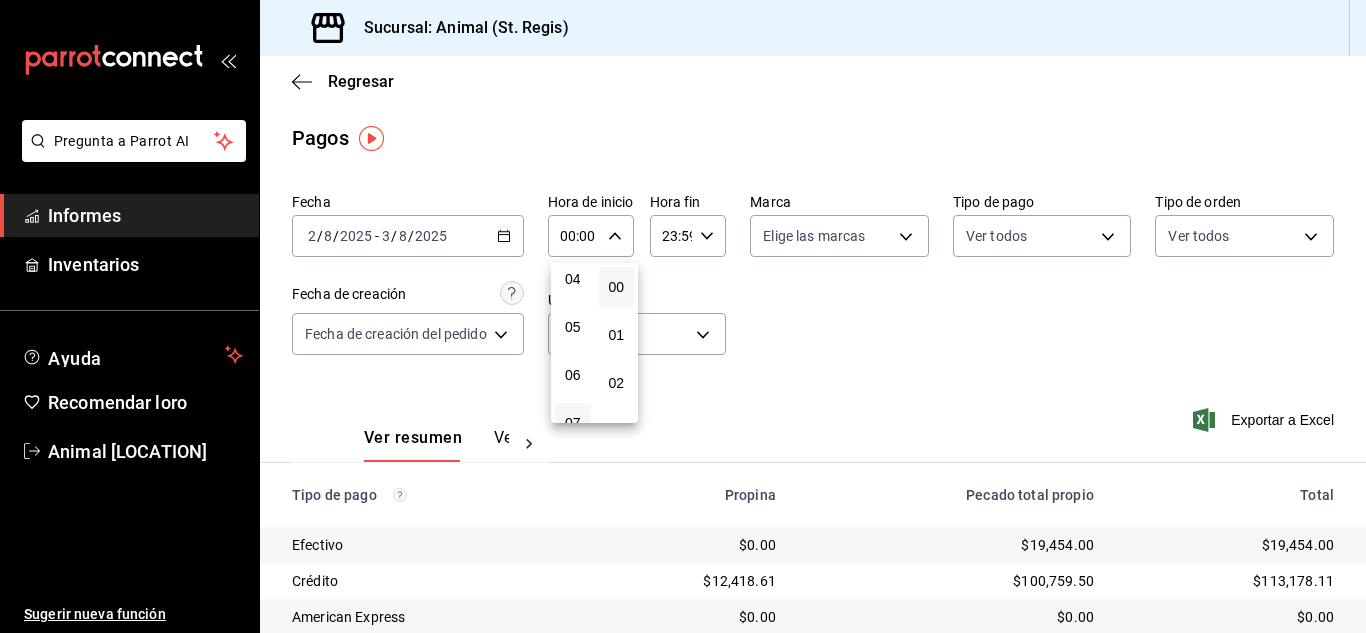 click on "07" at bounding box center [573, 423] 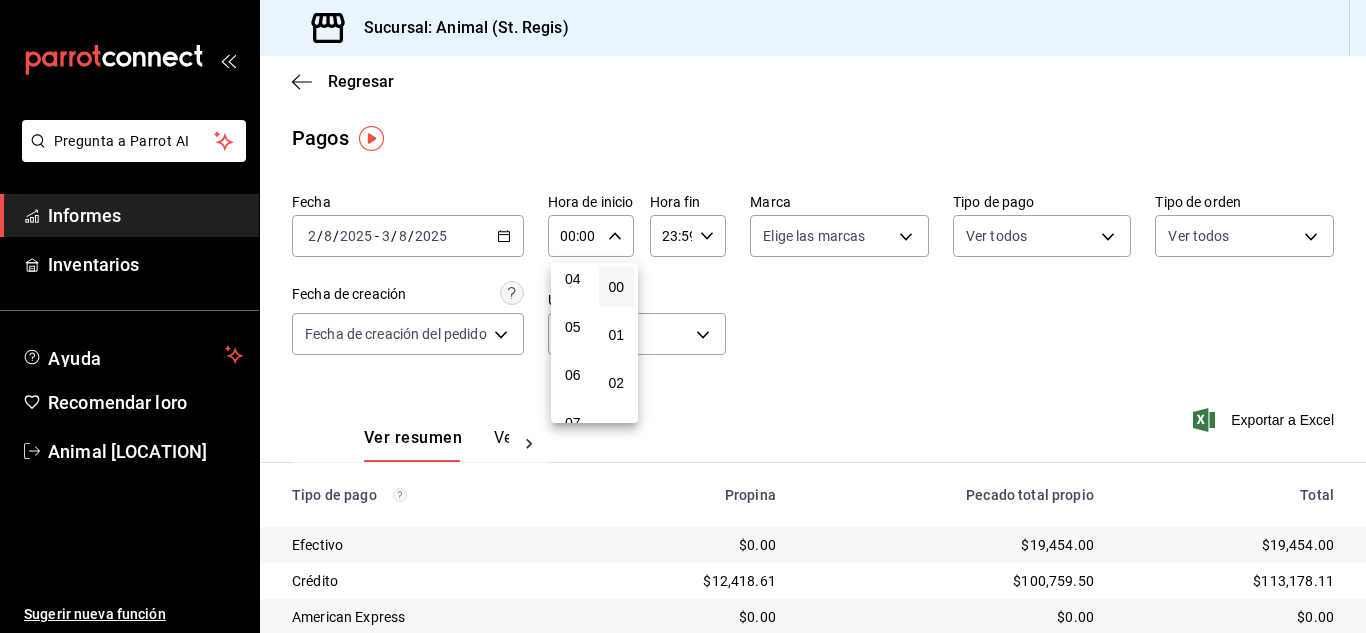 type on "07:00" 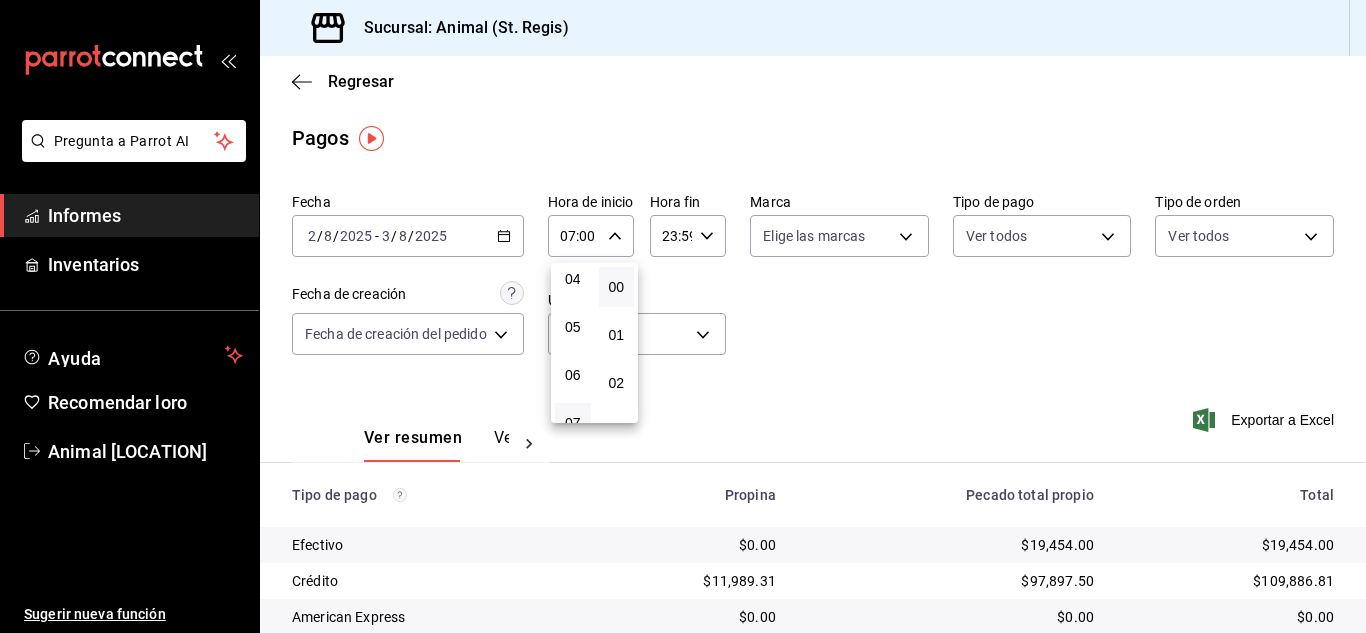 click at bounding box center (683, 316) 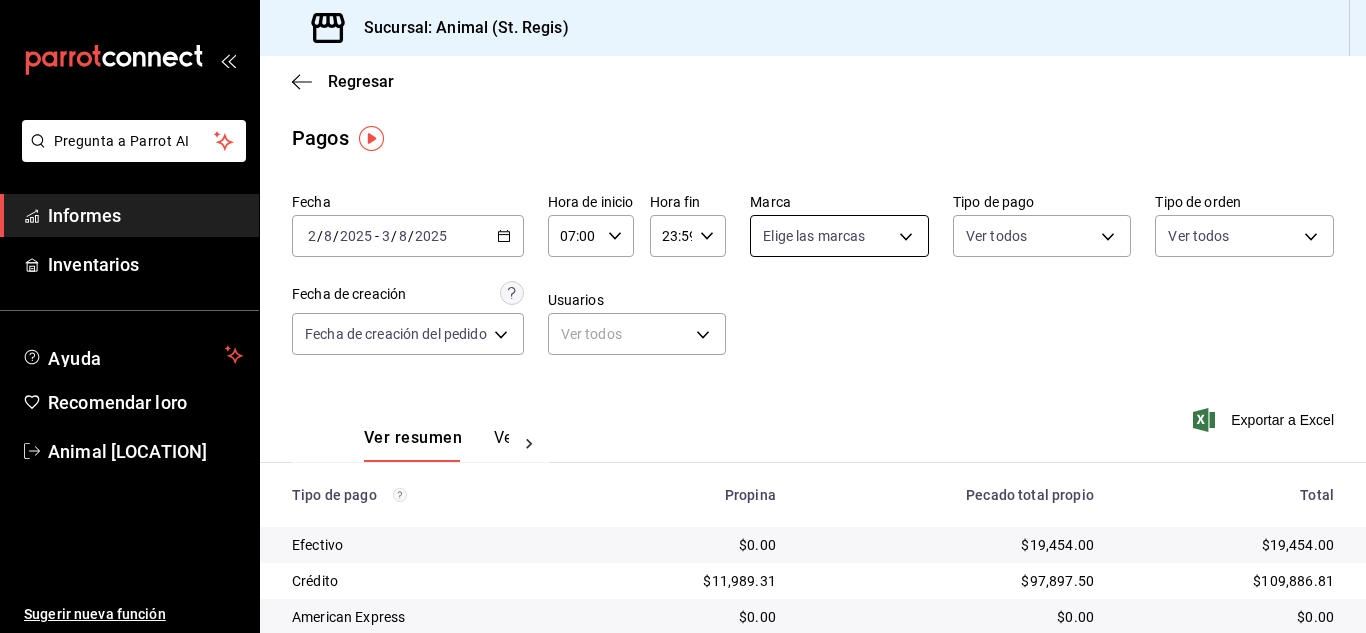 click on "Pregunta a Parrot AI Informes   Inventarios   Ayuda Recomendar loro   Animal [LOCATION]   Sugerir nueva función   Sucursal: Animal ([LOCATION]) Regresar Pagos Fecha [DATE] [DATE] - [DATE] [DATE] Hora de inicio 07:00 Hora de inicio Hora fin 23:59 Hora fin Marca Elige las marcas Tipo de pago Ver todos Tipo de orden Ver todos Fecha de creación   Fecha de creación del pedido ORDER Usuarios Ver todos null Ver resumen Ver pagos Exportar a Excel Tipo de pago   Propina Pecado total propio Total Efectivo $0.00 $[AMOUNT] $[AMOUNT] Crédito $[AMOUNT] $[AMOUNT] $[AMOUNT] American Express $0.00 $0.00 $0.00 Transferencia $0.00 $0.00 $0.00 CxC Empleados $0.00 $0.00 $0.00 Clientes de CxC $0.00 $0.00 $0.00 UDS $0.00 $0.00 $0.00 Débito $[AMOUNT] $[AMOUNT] $[AMOUNT] Total $[AMOUNT] $[AMOUNT] $[AMOUNT] Texto original Valora esta traducción Tu opinión servirá para ayudar a mejorar el Traductor de Google Pregunta a Parrot AI Informes   Inventarios   Ayuda Recomendar loro   Animal [LOCATION]     00" at bounding box center [683, 316] 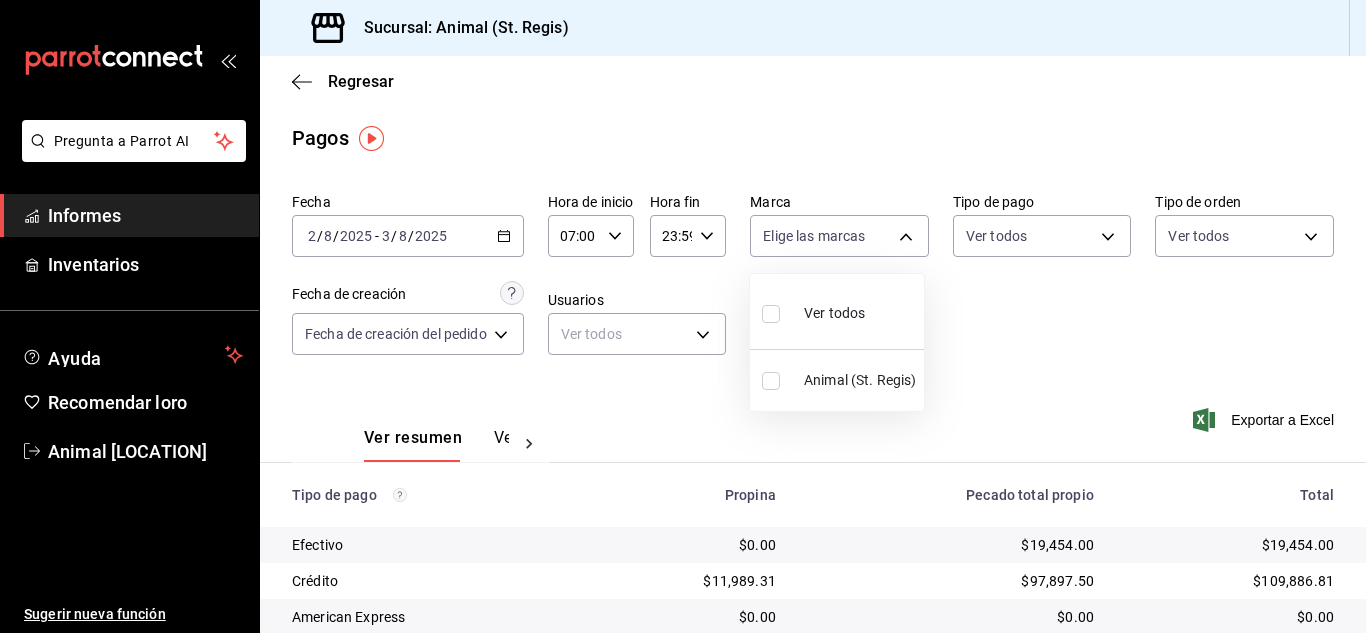 click at bounding box center [771, 314] 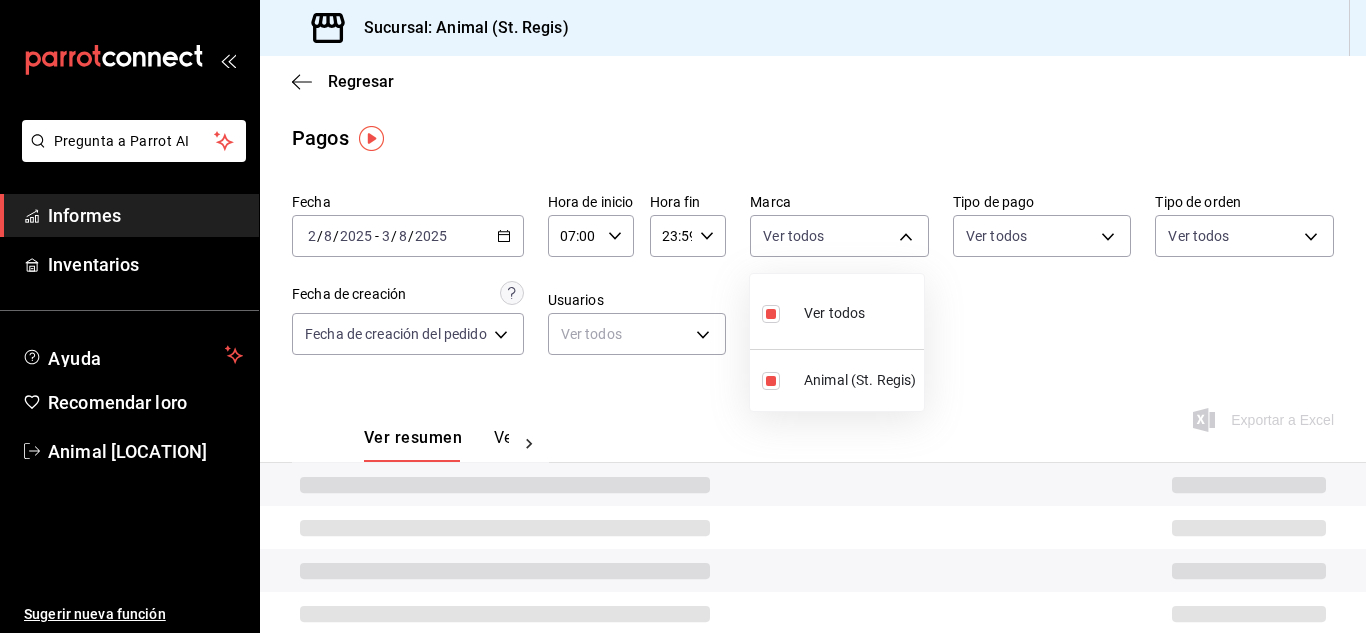 click at bounding box center [683, 316] 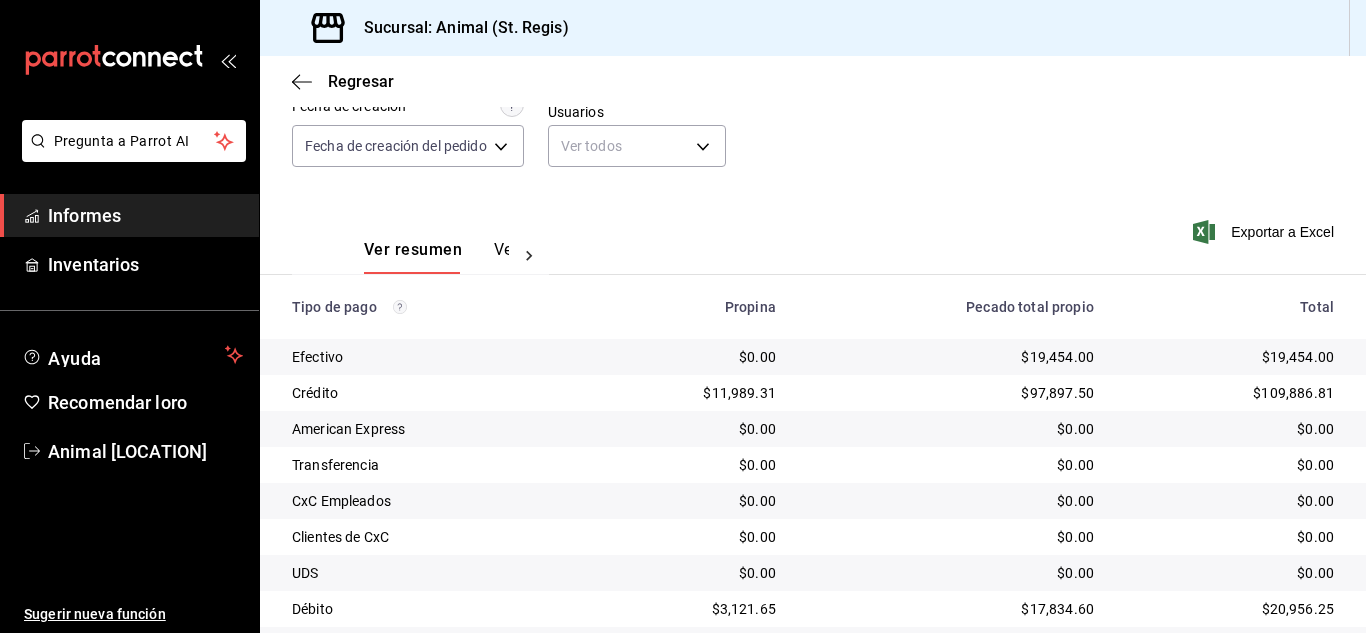 scroll, scrollTop: 251, scrollLeft: 0, axis: vertical 